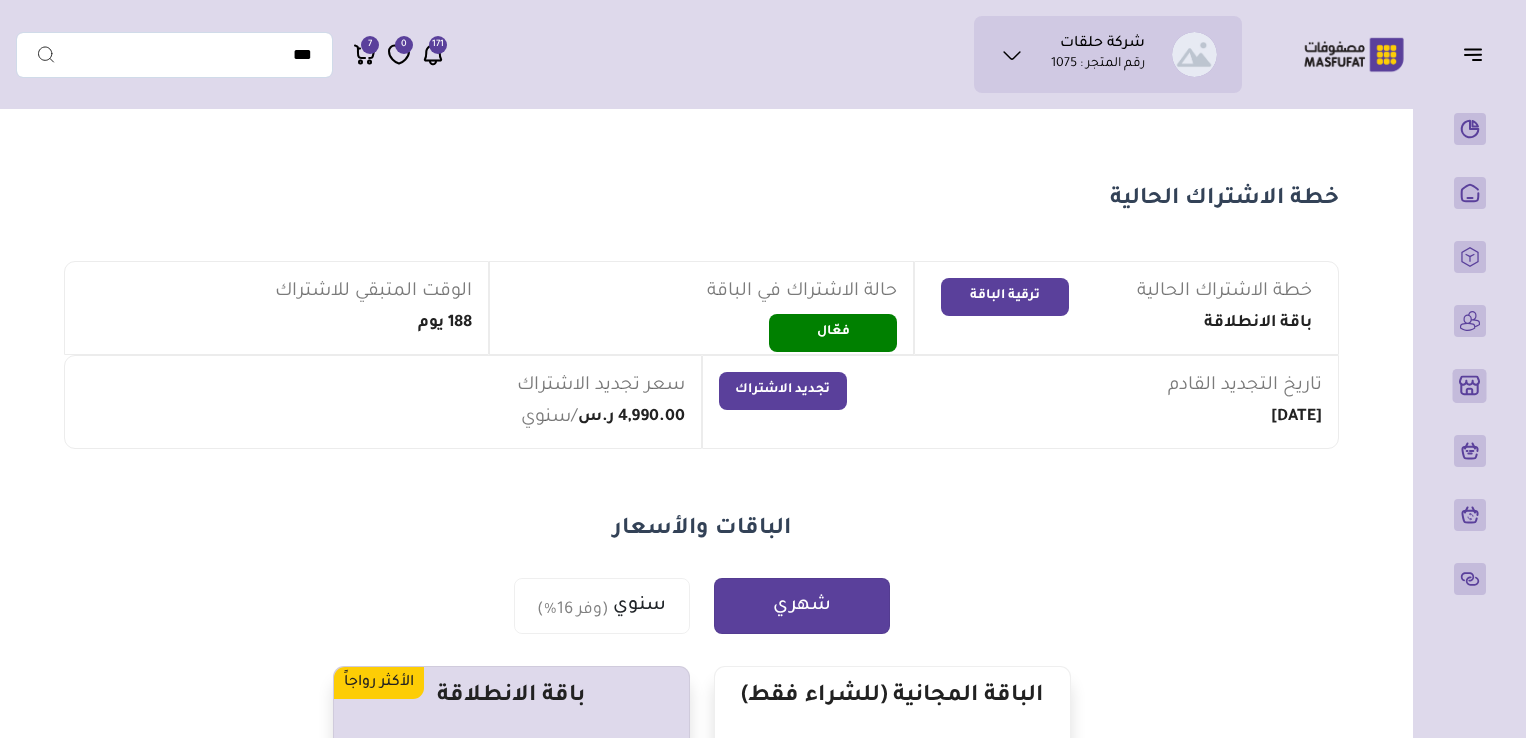 scroll, scrollTop: 0, scrollLeft: 0, axis: both 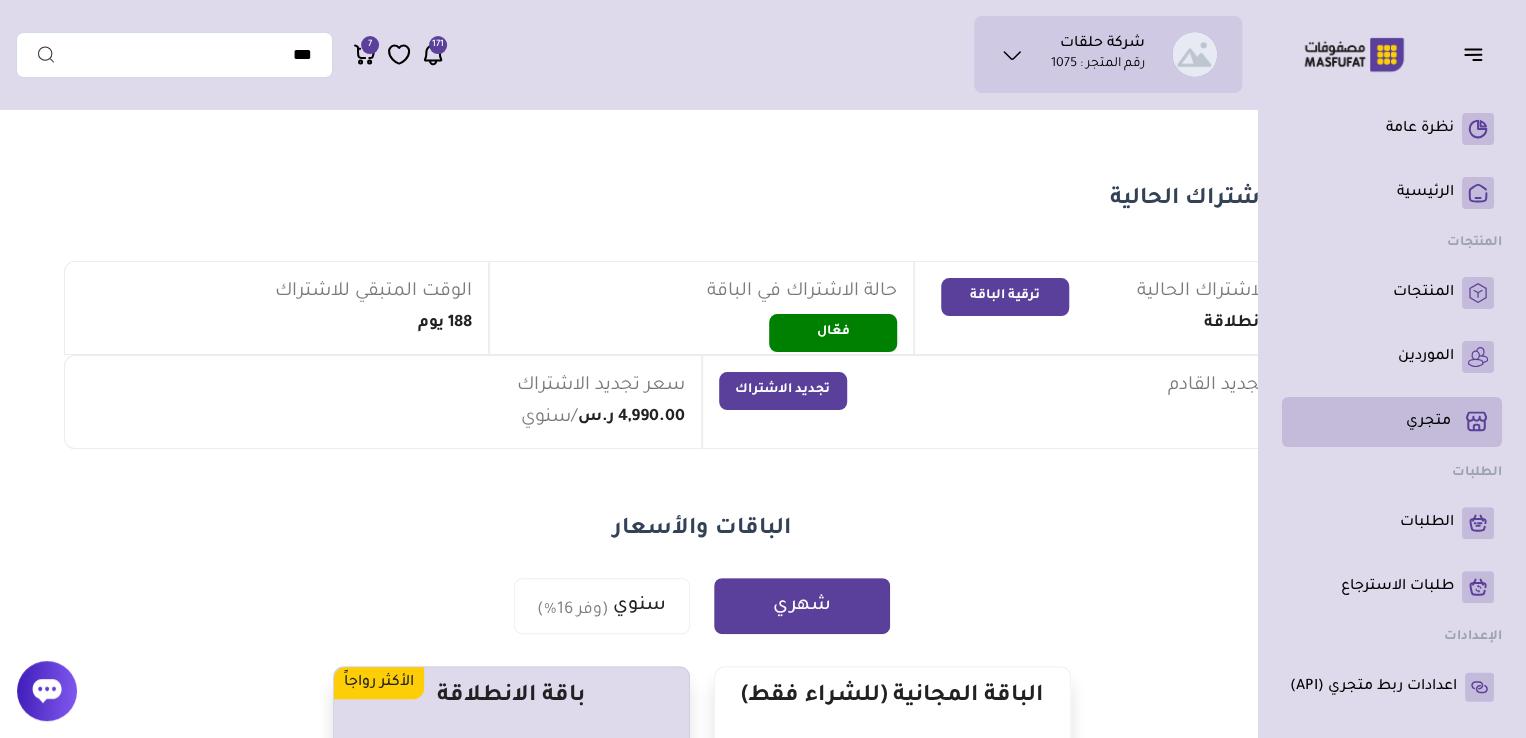 click on "متجري  ( 0 )" at bounding box center [1428, 422] 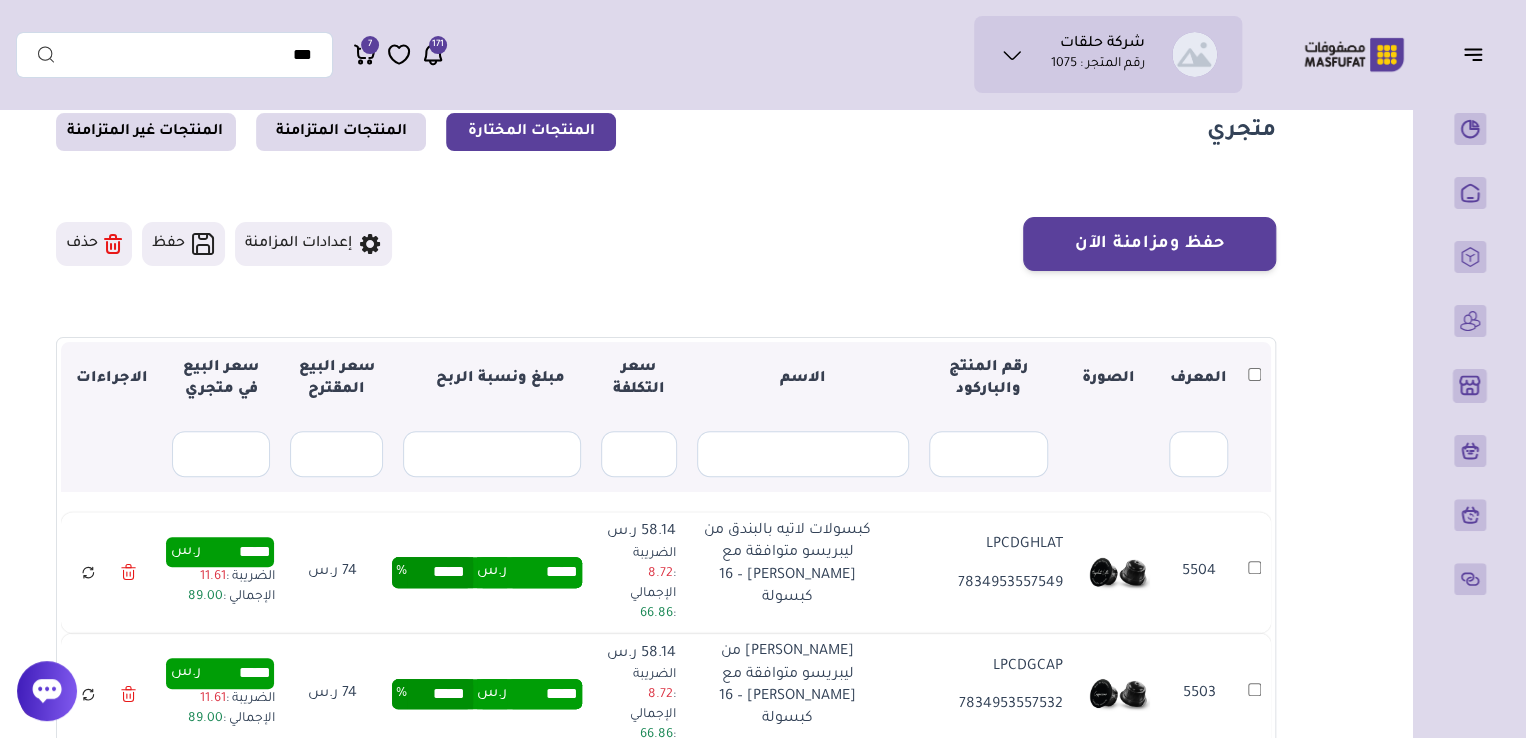 scroll, scrollTop: 76, scrollLeft: 0, axis: vertical 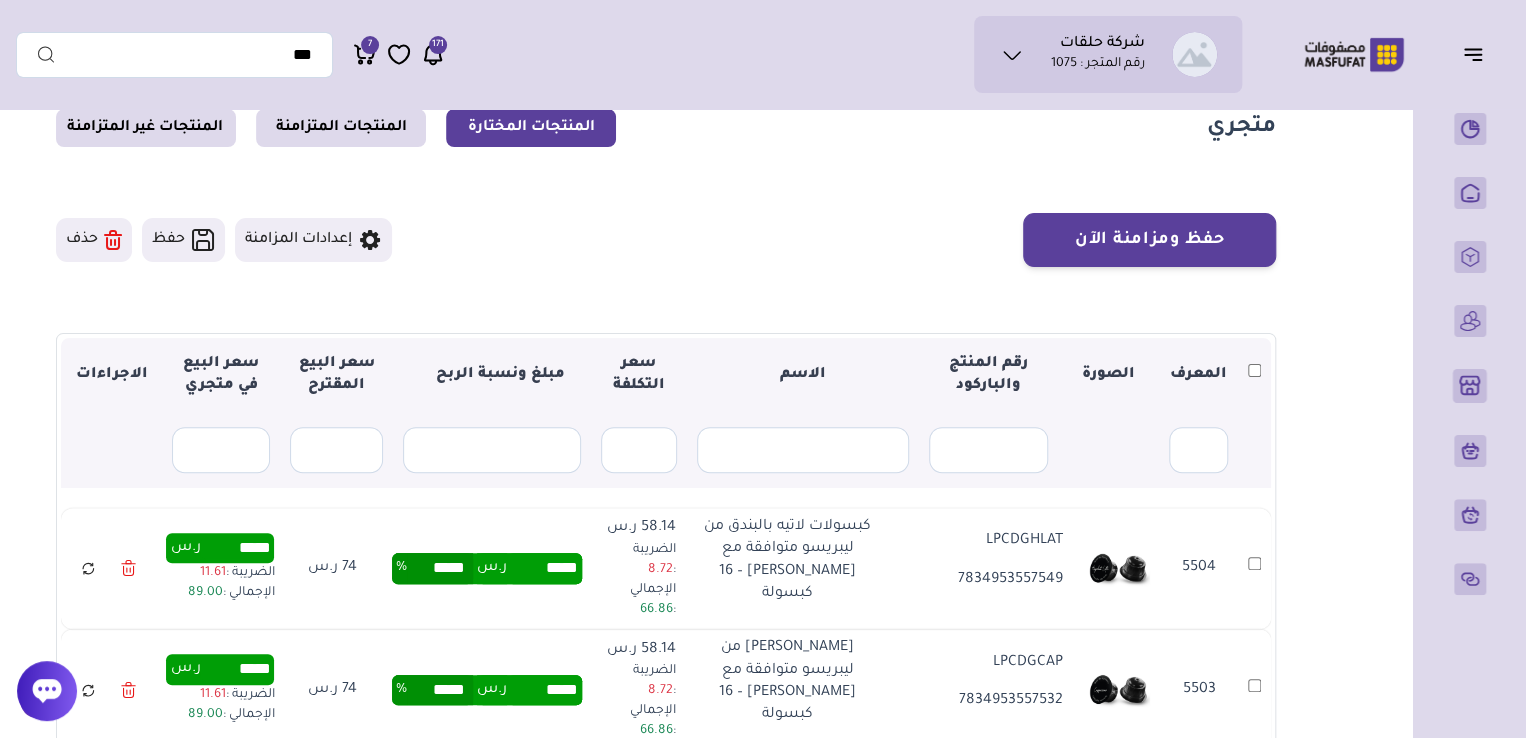click on "إعدادات المزامنة" at bounding box center [313, 240] 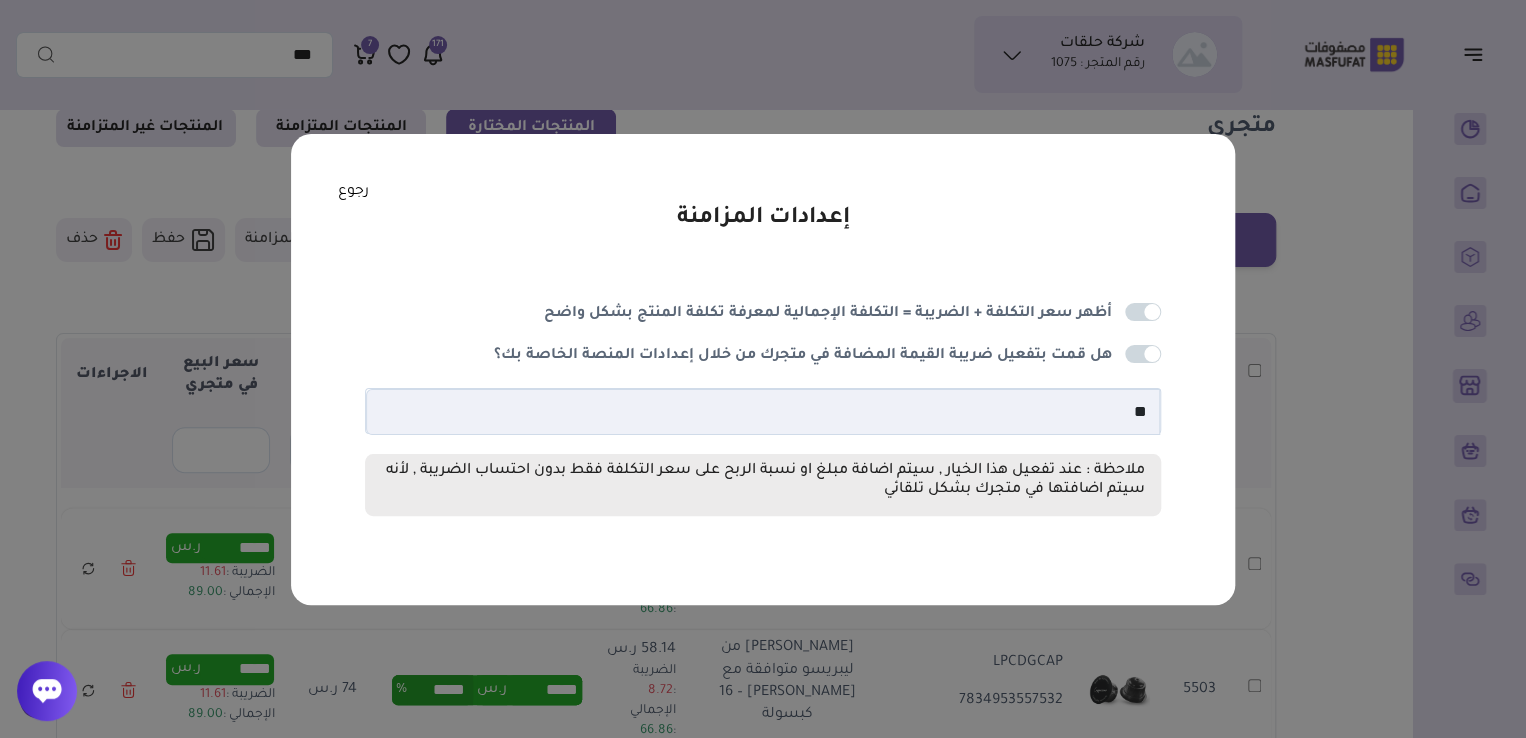click at bounding box center [1143, 354] 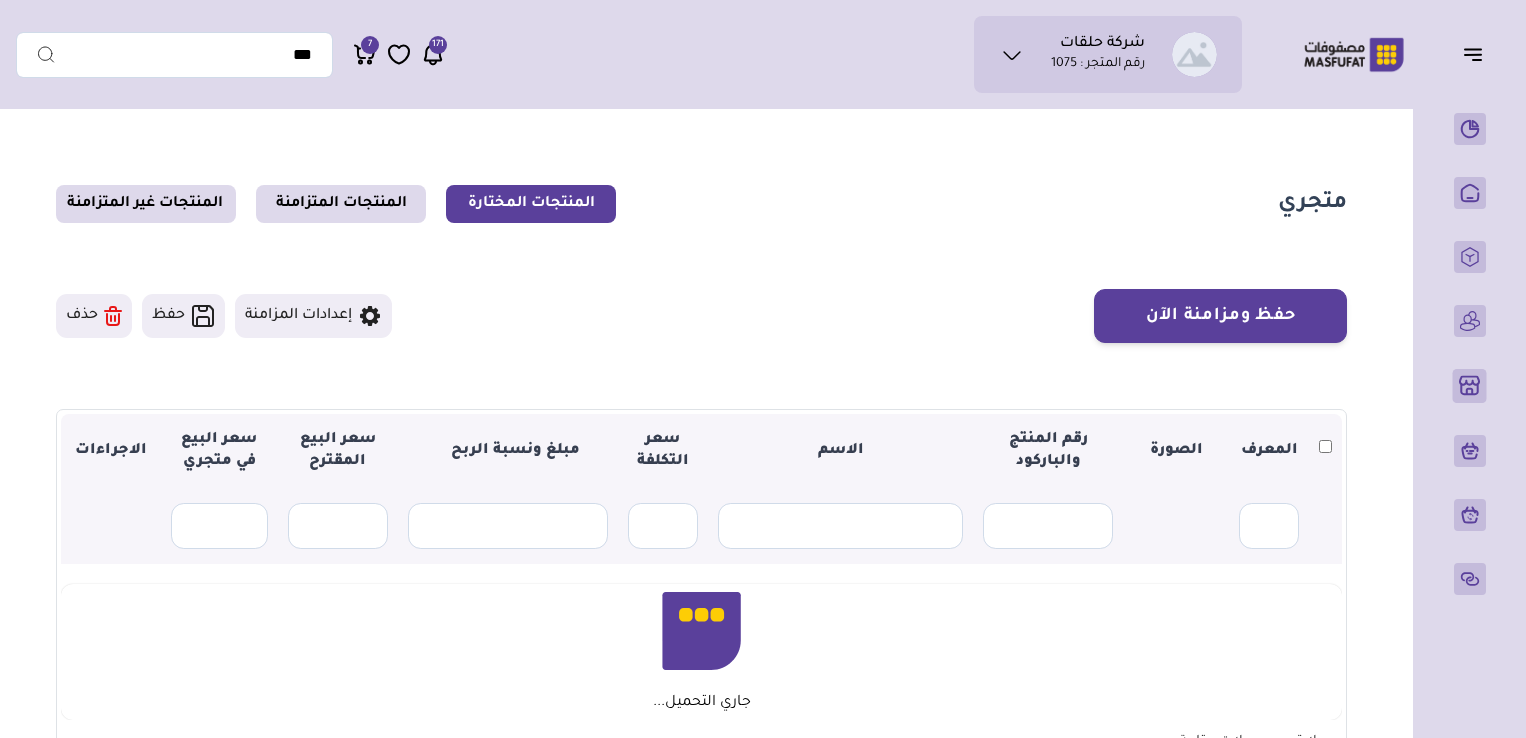 scroll, scrollTop: 76, scrollLeft: 0, axis: vertical 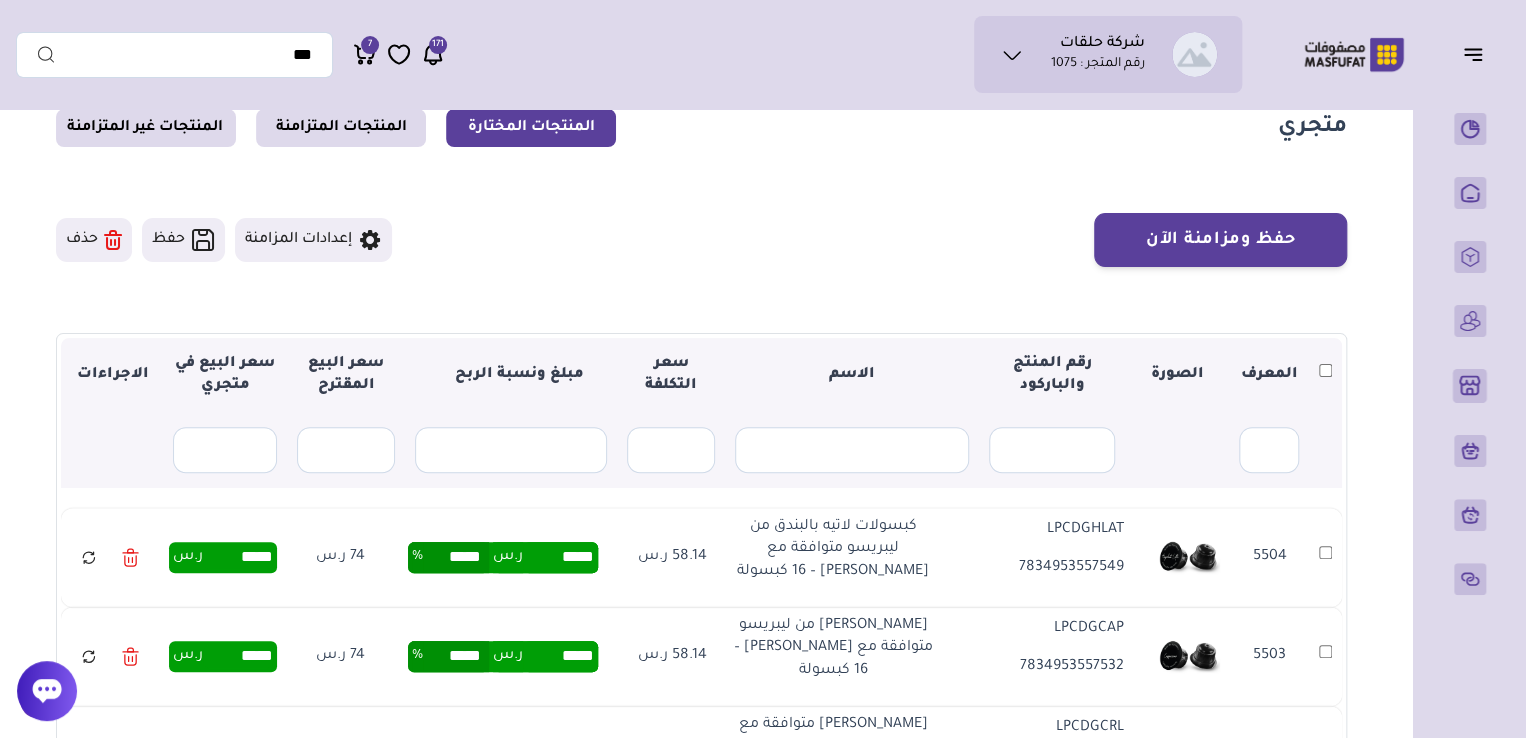 click on "إعدادات المزامنة" at bounding box center (313, 240) 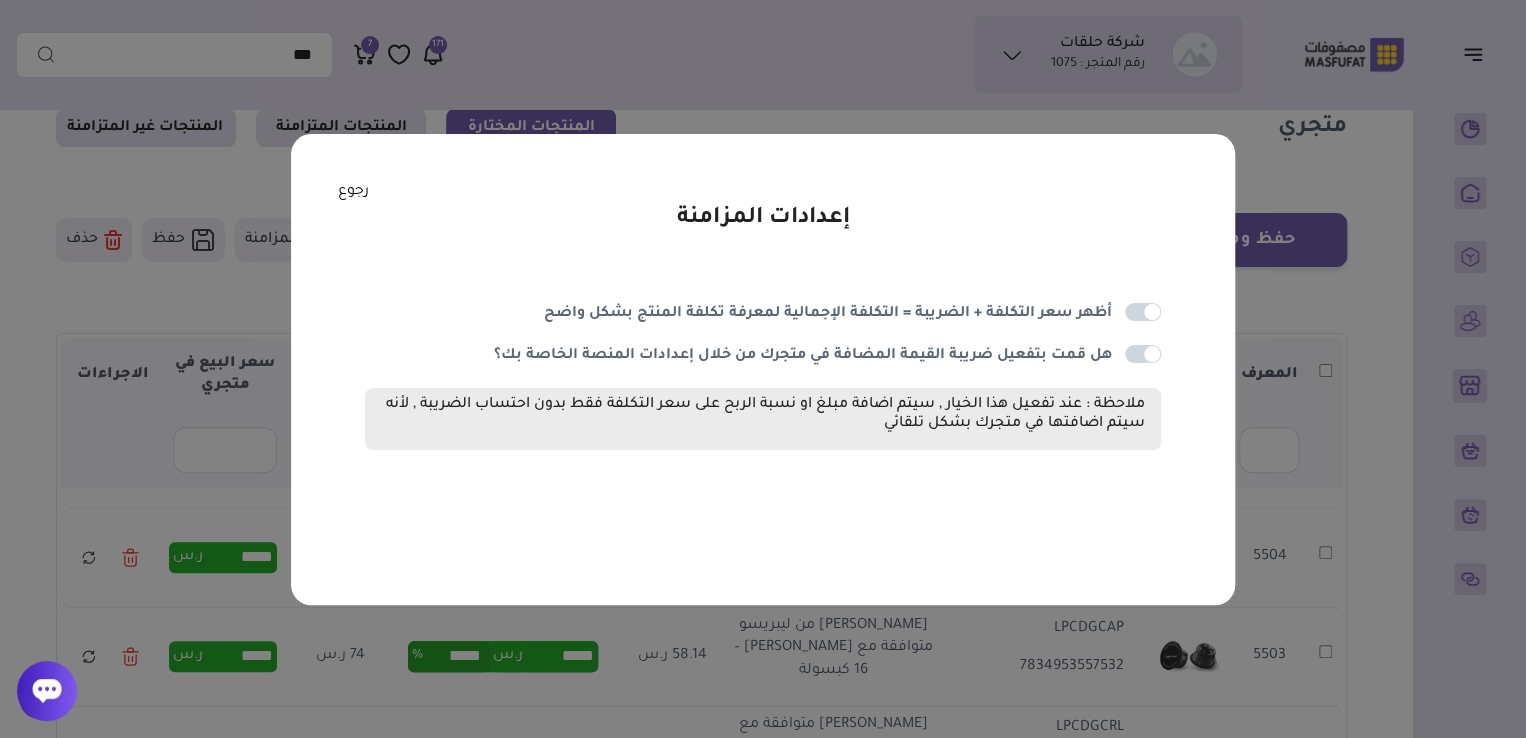 click at bounding box center [1143, 354] 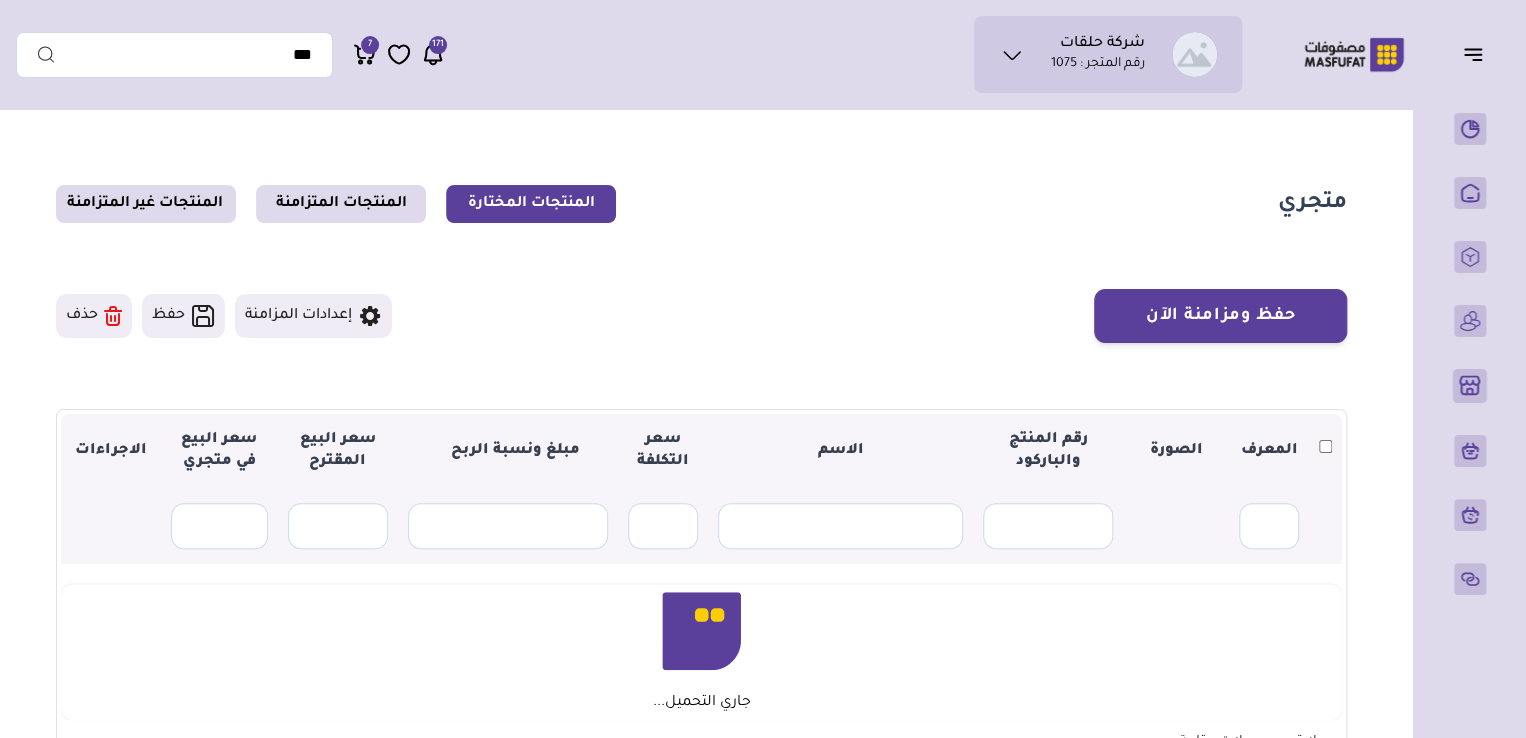 scroll, scrollTop: 76, scrollLeft: 0, axis: vertical 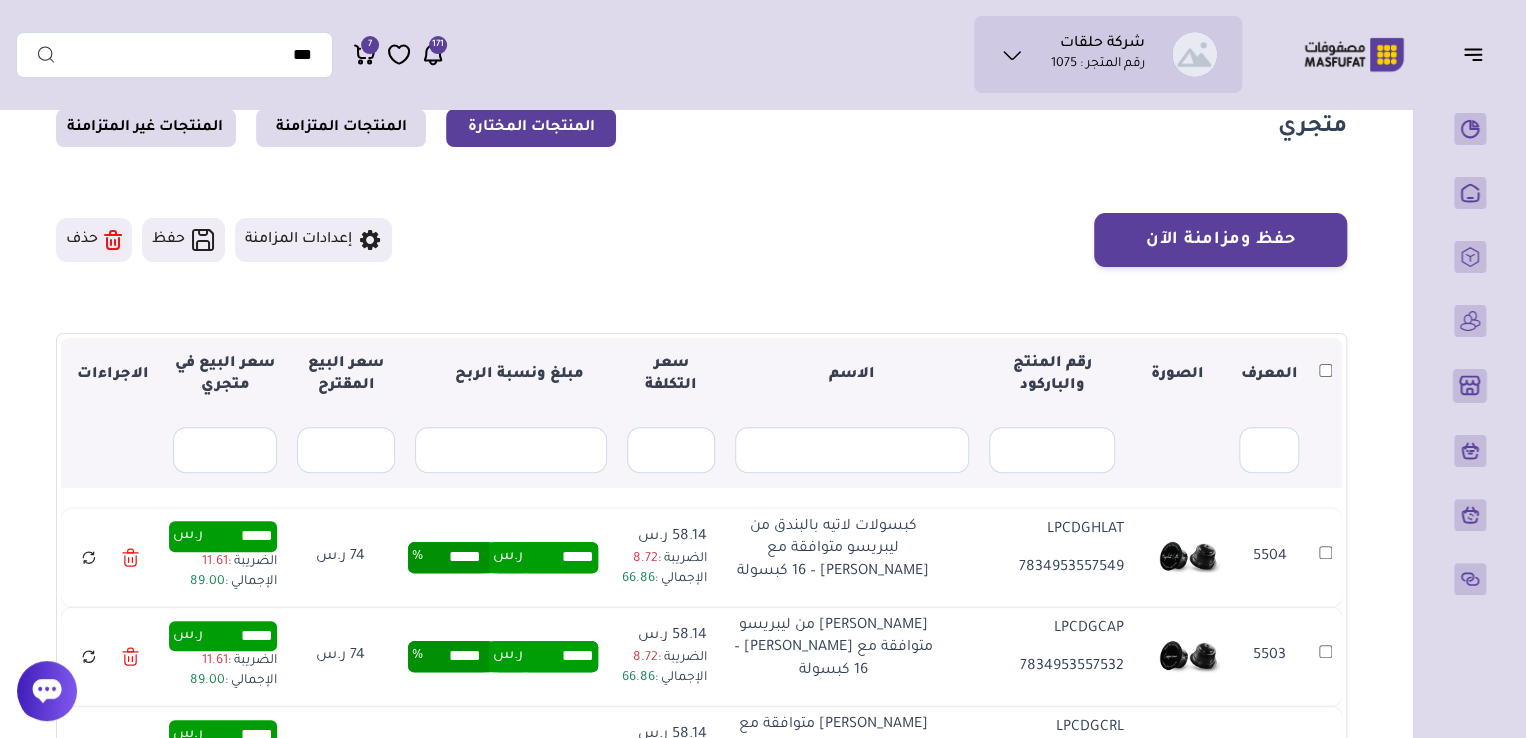 click on "إعدادات المزامنة" at bounding box center (313, 240) 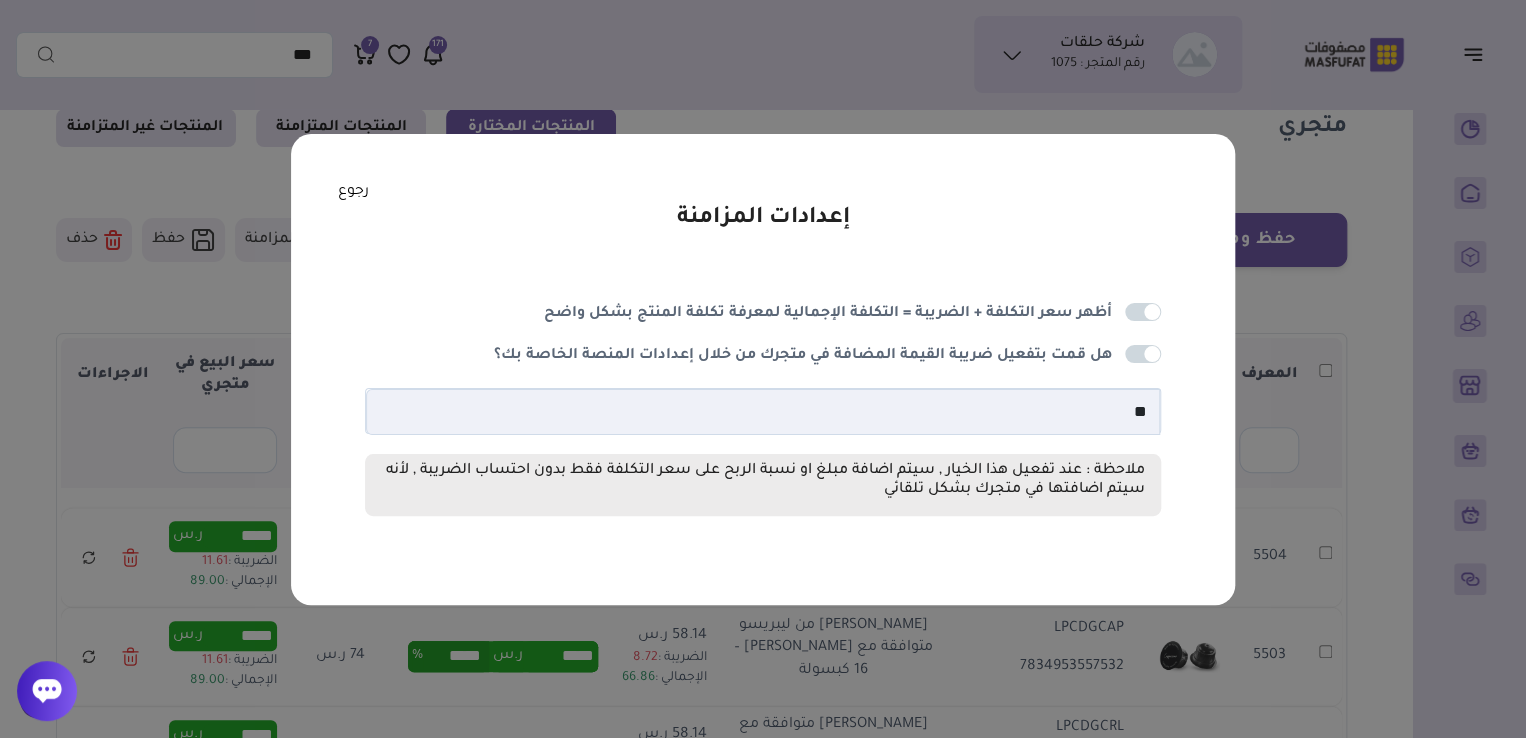 click on "رجوع" at bounding box center (353, 192) 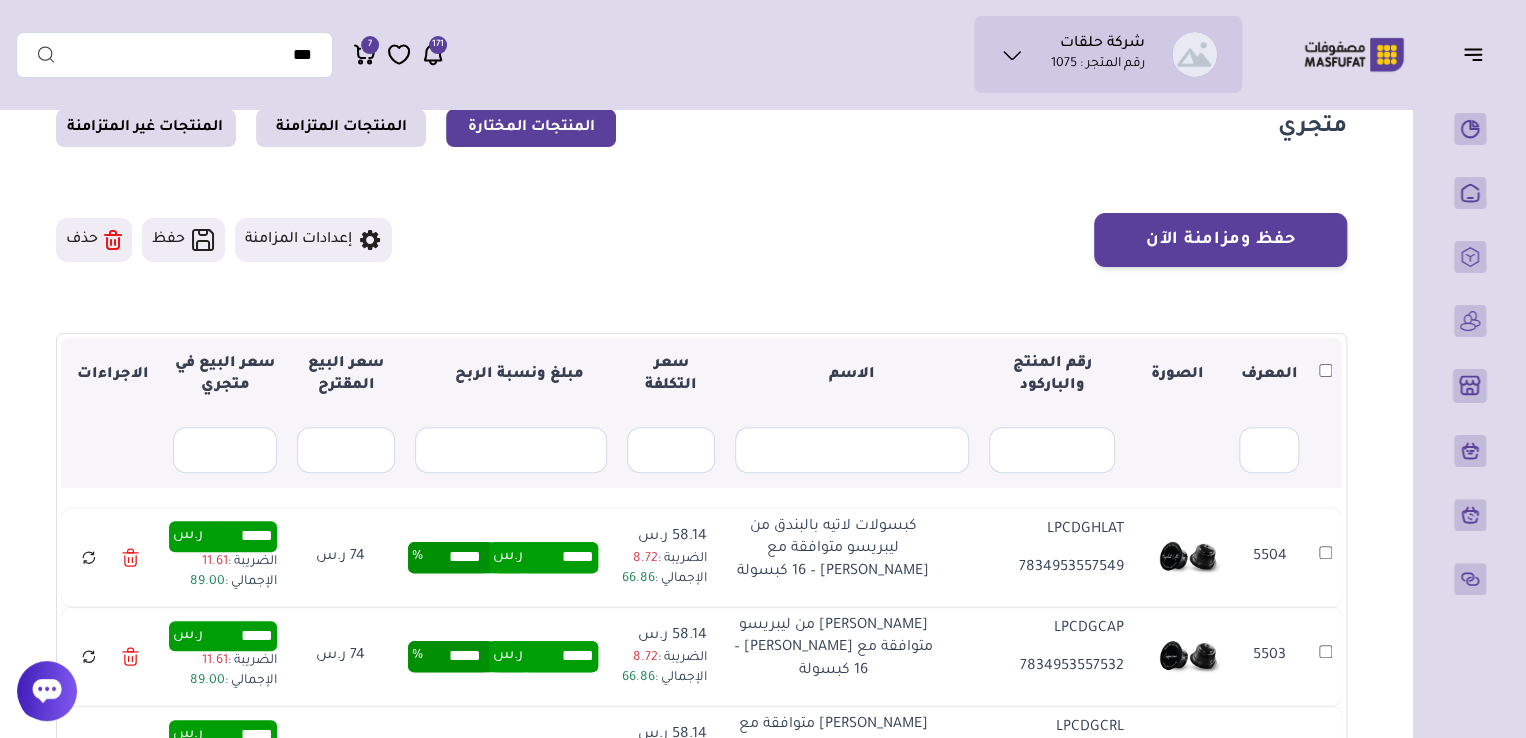 click on "إعدادات المزامنة" at bounding box center (313, 240) 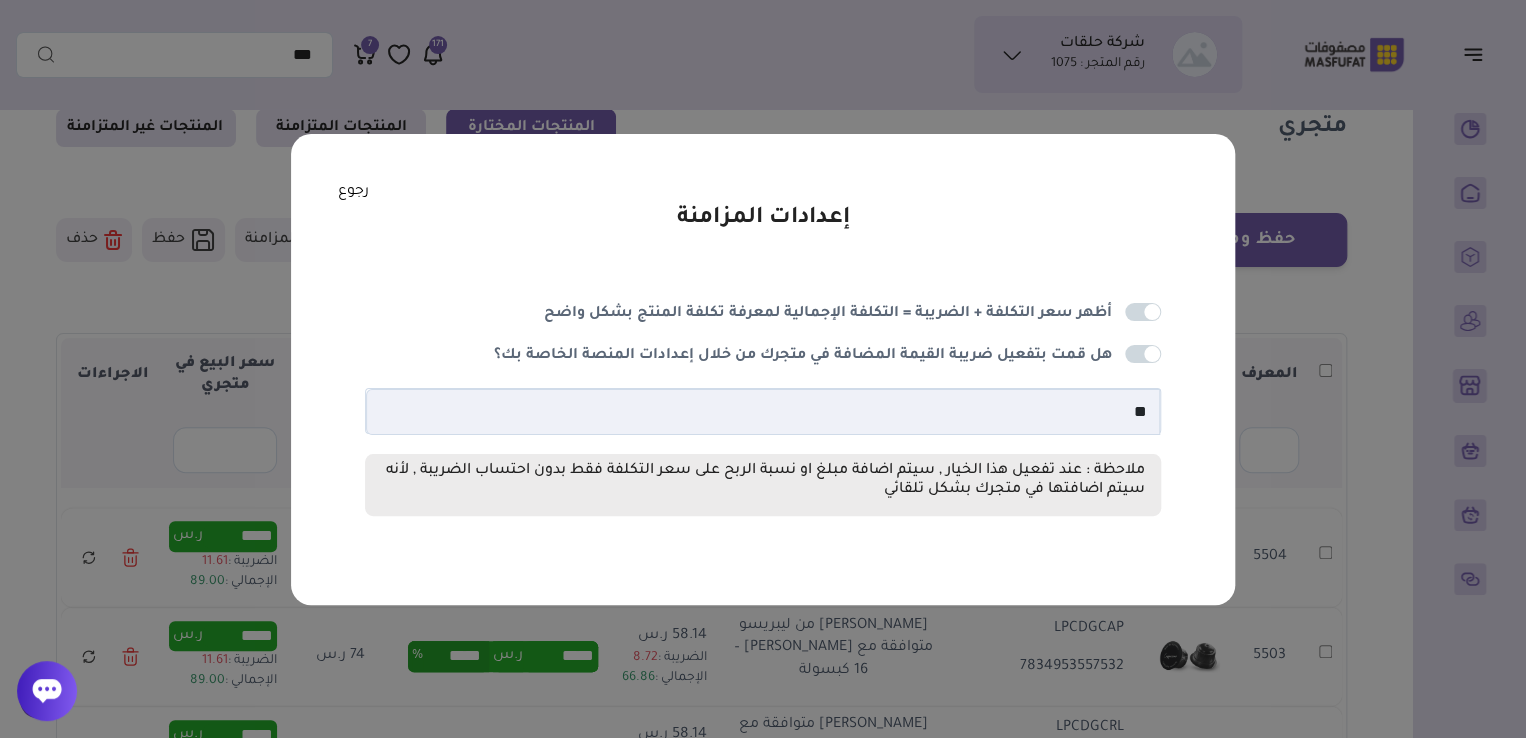 click at bounding box center (1143, 354) 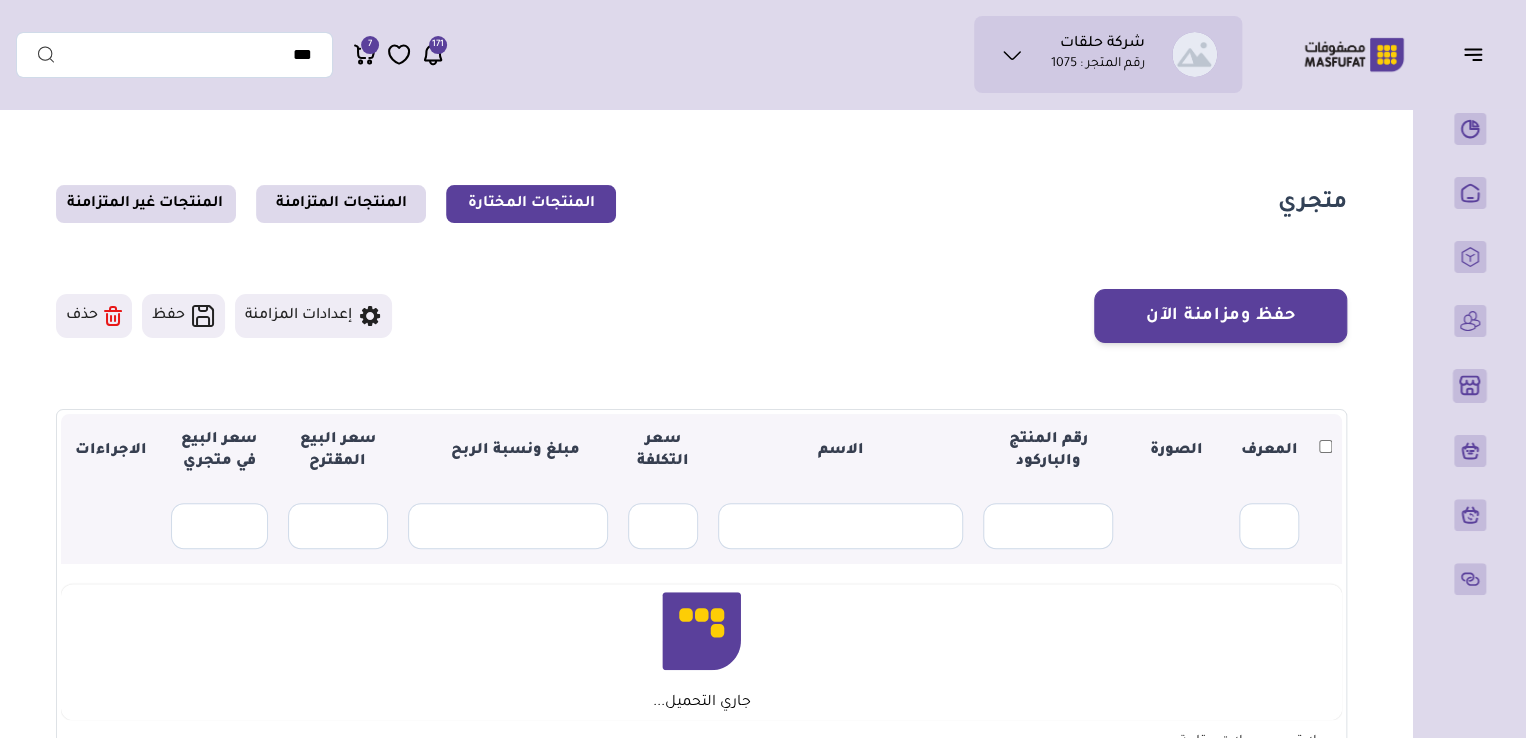 scroll, scrollTop: 76, scrollLeft: 0, axis: vertical 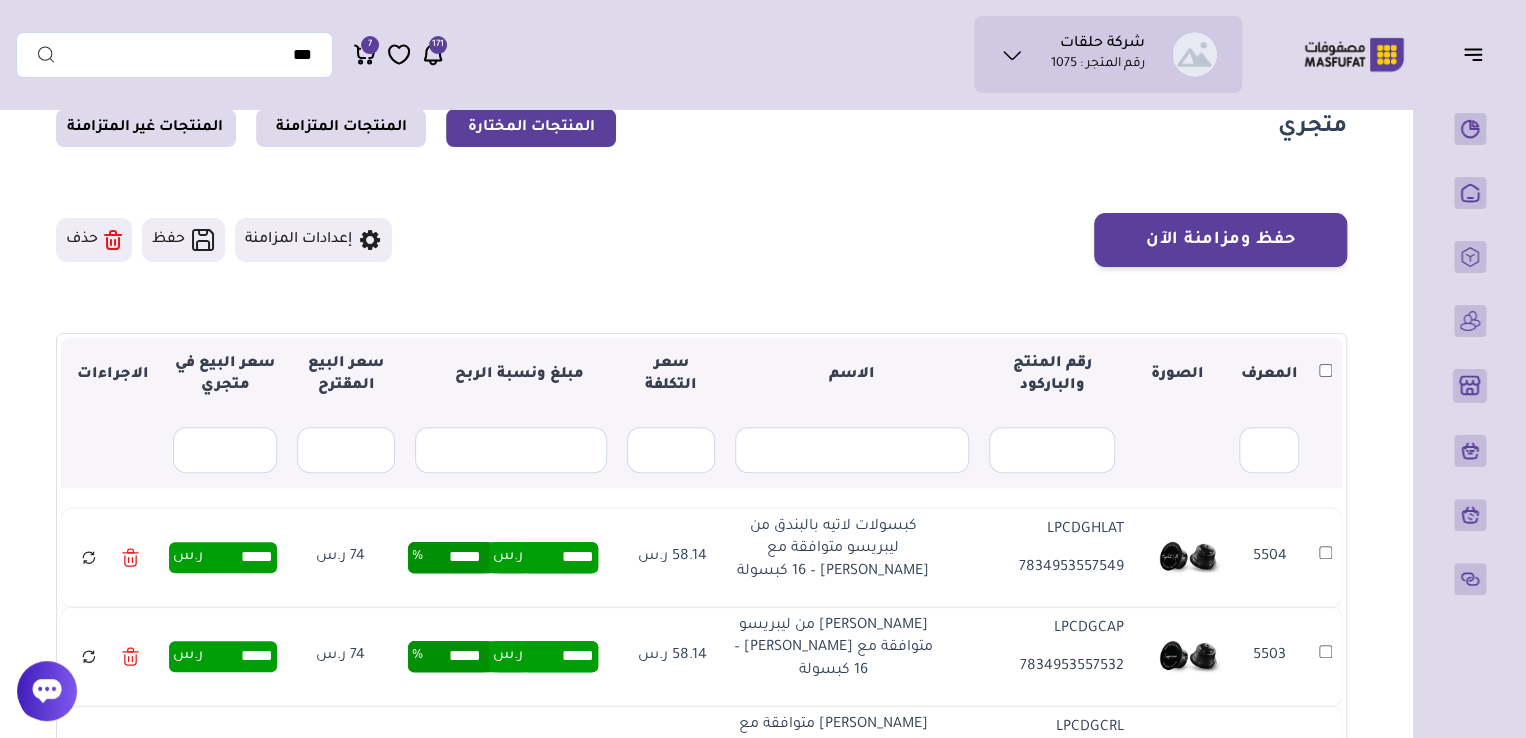 click on "إعدادات المزامنة" at bounding box center [313, 240] 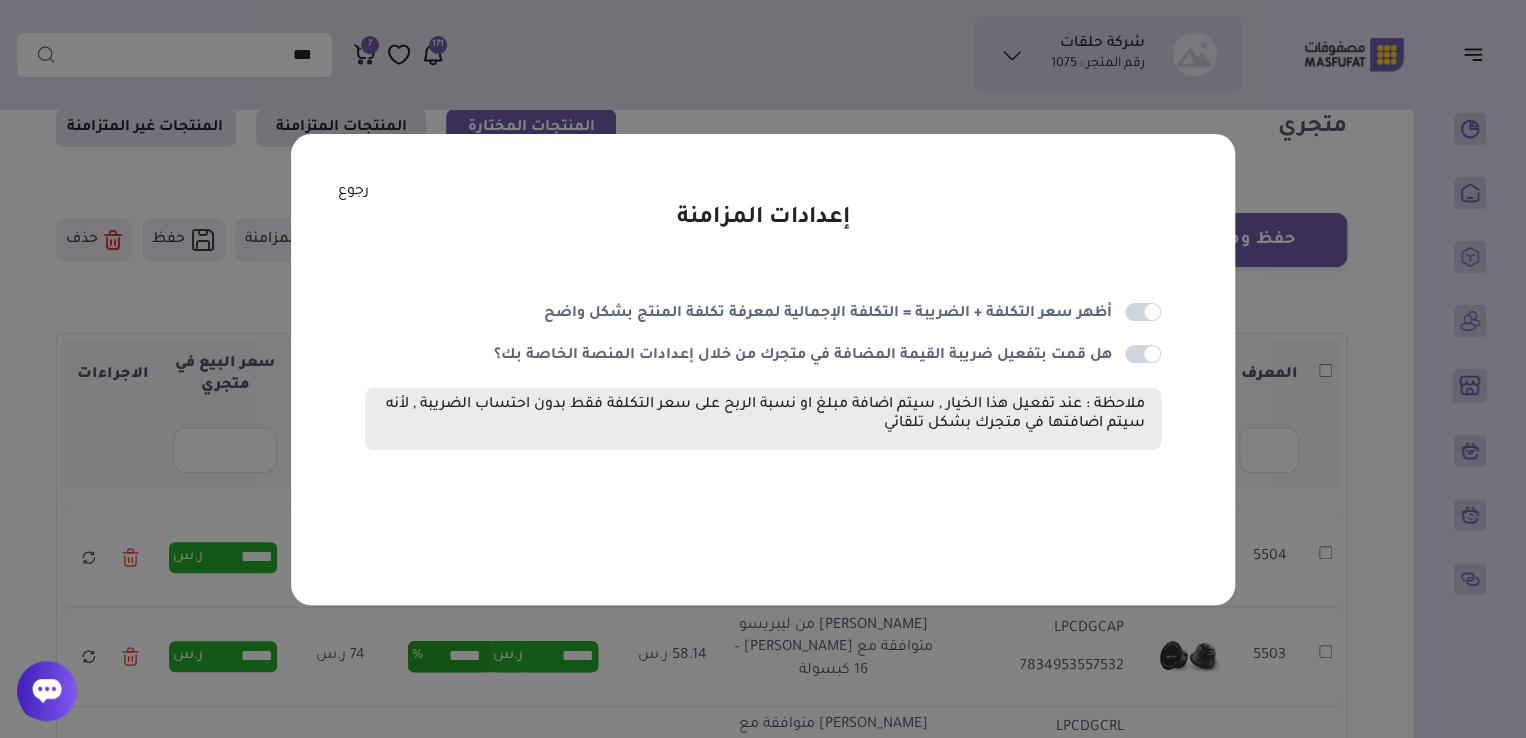 click at bounding box center (1143, 354) 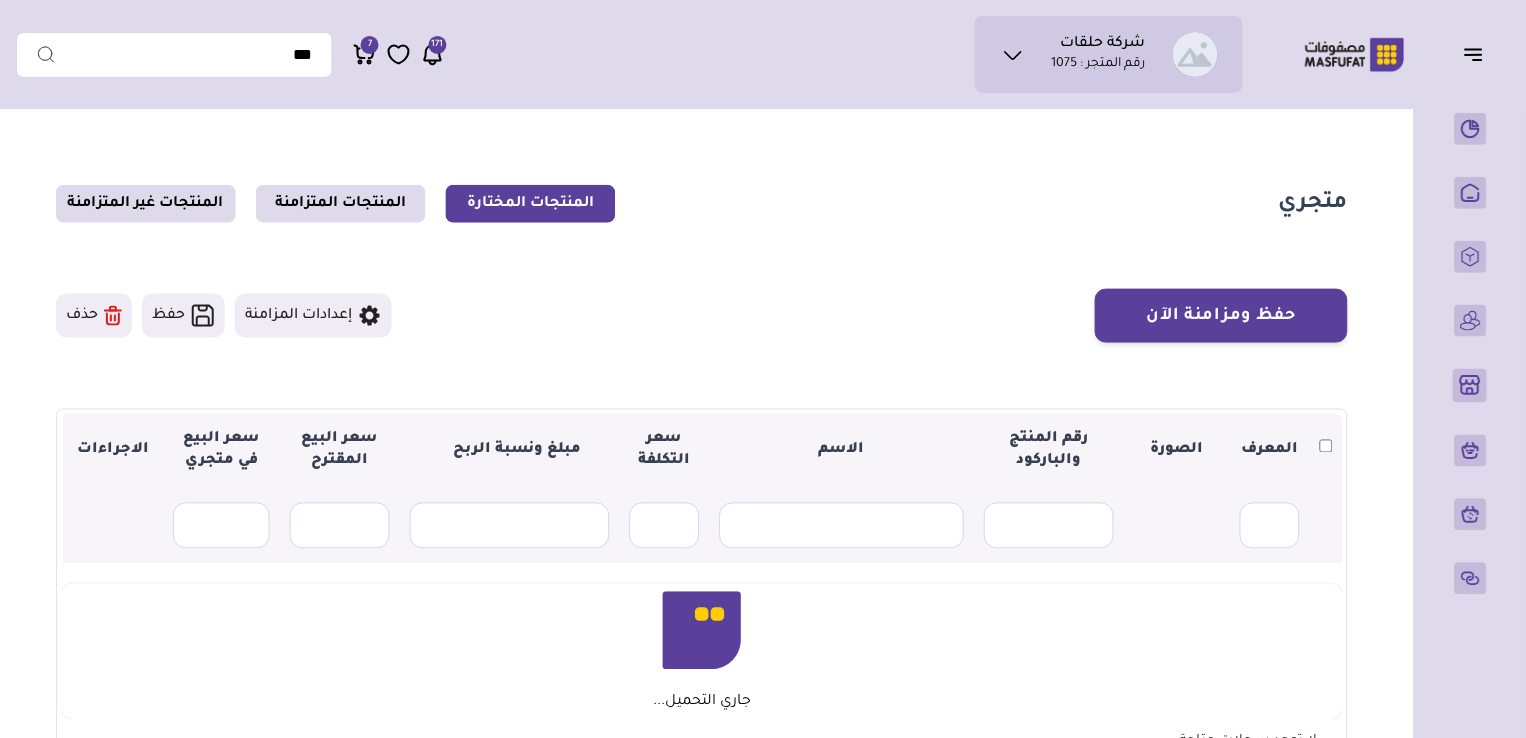 scroll, scrollTop: 76, scrollLeft: 0, axis: vertical 